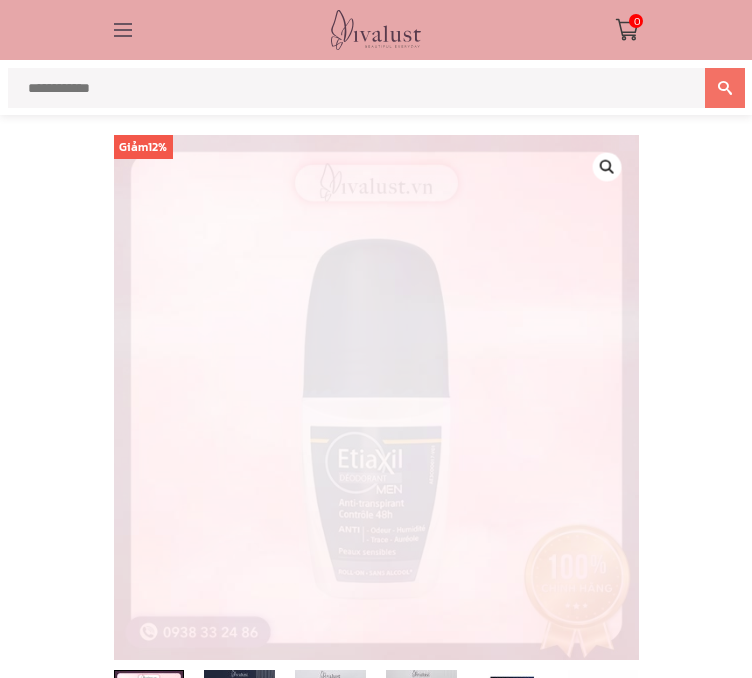 scroll, scrollTop: 0, scrollLeft: 0, axis: both 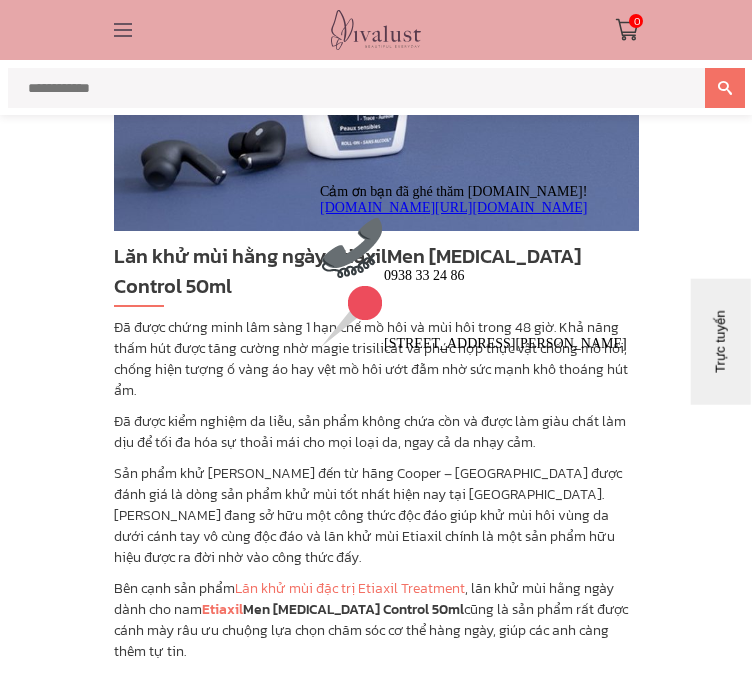 click at bounding box center [320, 184] 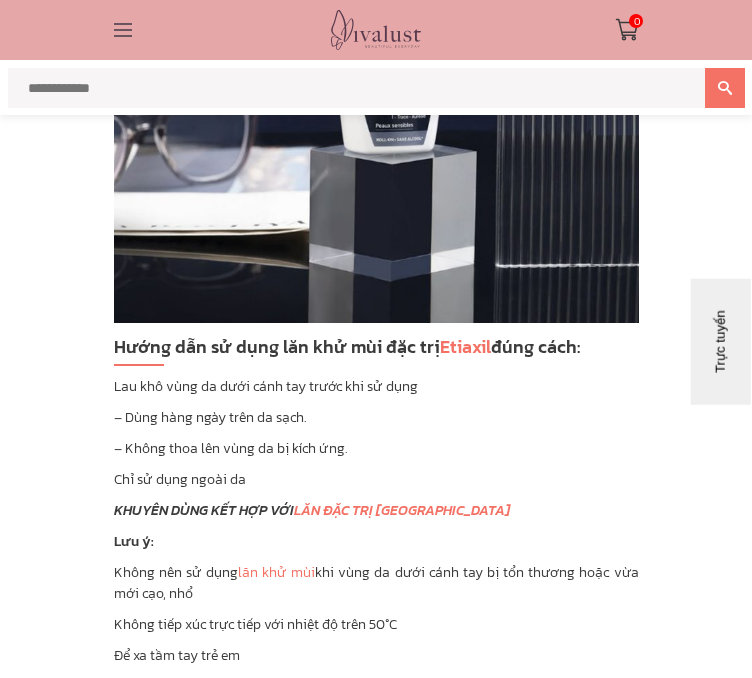 scroll, scrollTop: 3700, scrollLeft: 0, axis: vertical 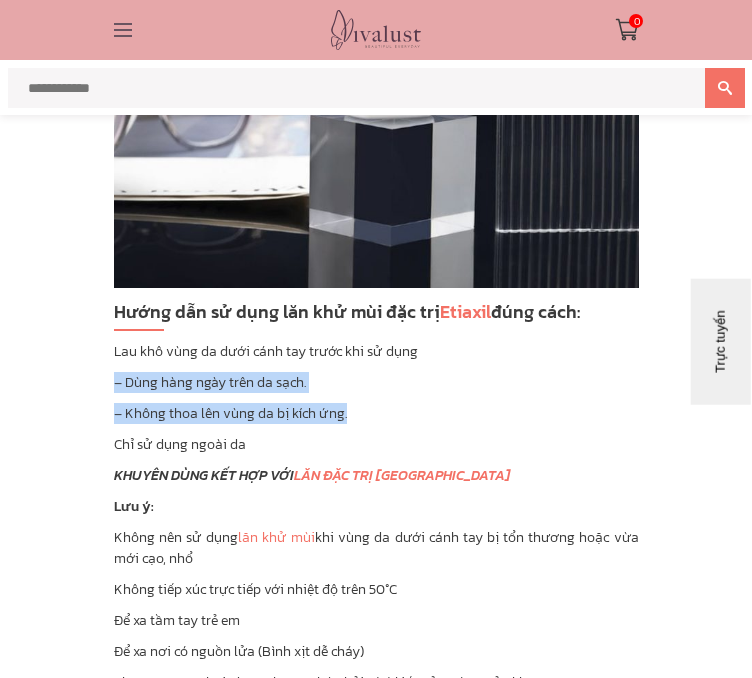 drag, startPoint x: 359, startPoint y: 462, endPoint x: 95, endPoint y: 436, distance: 265.27722 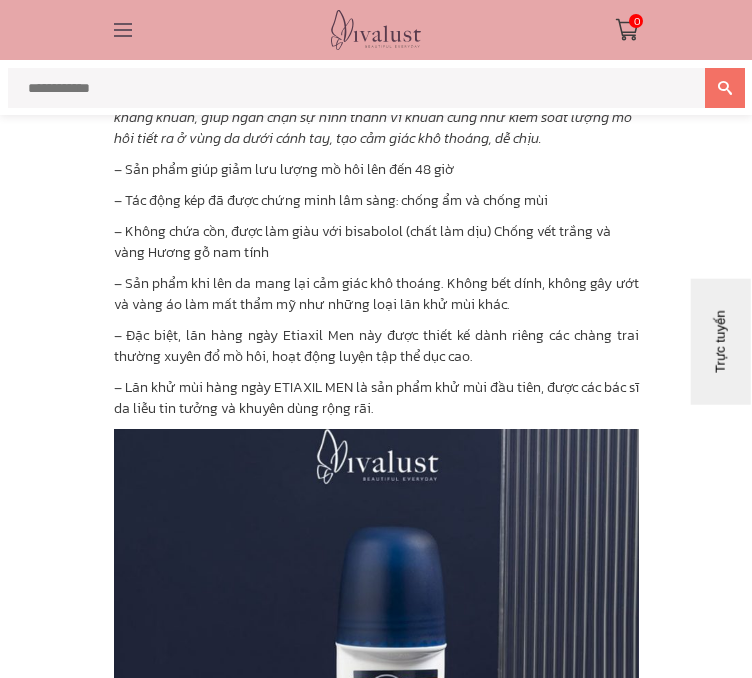 scroll, scrollTop: 3000, scrollLeft: 0, axis: vertical 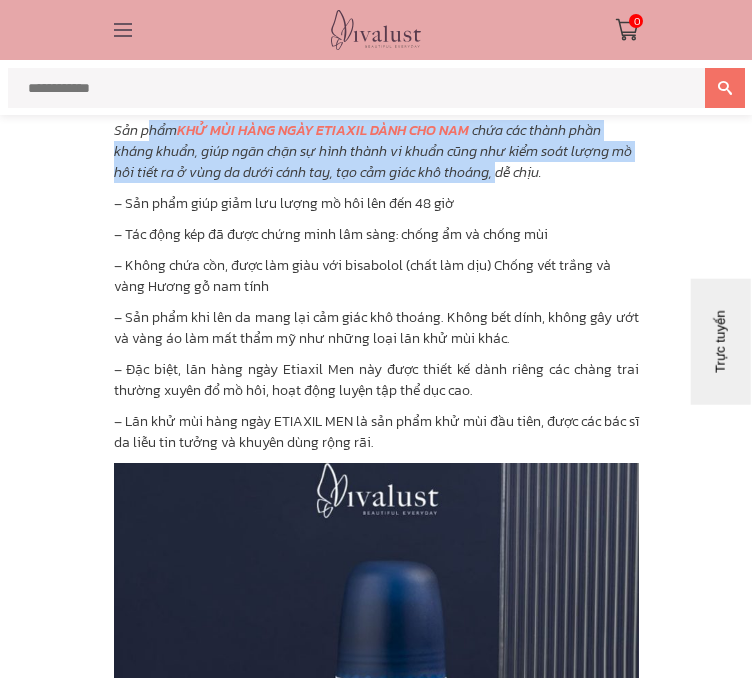 drag, startPoint x: 146, startPoint y: 176, endPoint x: 382, endPoint y: 210, distance: 238.43657 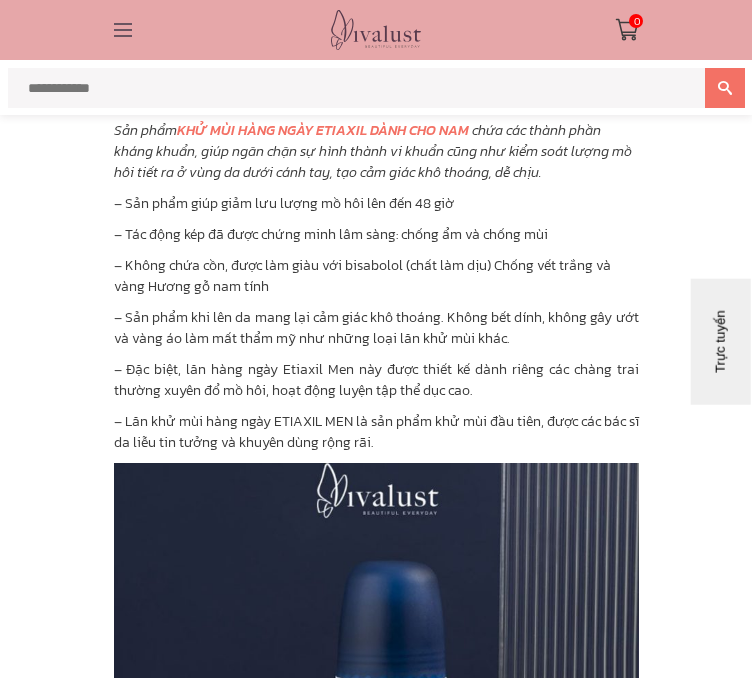 click on "Mô tả
Lăn khử mùi  Etiaxil  Men Antiperspirant Control 50ml
Lăn khử mùi  Etiaxil Antiperspirant Control Men  là dòng sản phẩm giúp chăm sóc đặt biệt vùng da dưới cánh tay của cánh mày râu. Cơ thể đàn ông luôn tiết ra một lượng lớn mồ hôi nhất là những ngày nắng nóng, hay việc tập luyện thể thao. Kèm theo mồ hôi lại là một mùi rất ư là khó chịu khiến các anh kém tự tin hơn.
Lăn Khử Mùi Men Etiaxil Antiperspirant Control 48h  với công thức đặt biệt ngăn chặn mồ hôi và mùi suốt 48h, vị cứu tinh mà các anh cần có ngay bên cạnh.
Lăn khử mùi hằng ngày Etiaxil  Men Antiperspirant Control 50ml
Đã được kiểm nghiệm da liễu, sản phẩm không chứa cồn và được làm giàu chất làm dịu để tối đa hóa sự thoải mái cho mọi loại da, ngay cả da nhạy cảm.
Bên cạnh sản phẩm  Etiaxil
Thành phần:" at bounding box center (376, 81) 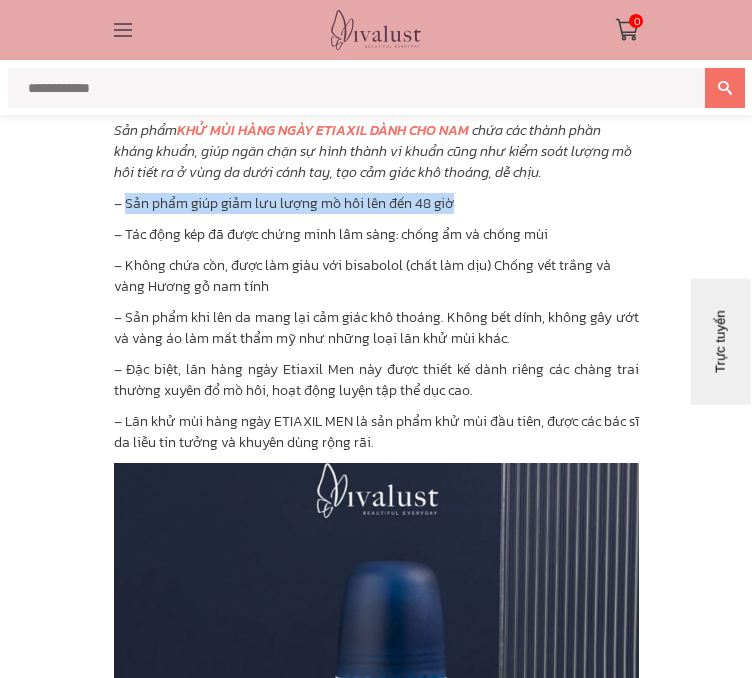 drag, startPoint x: 465, startPoint y: 245, endPoint x: 126, endPoint y: 241, distance: 339.0236 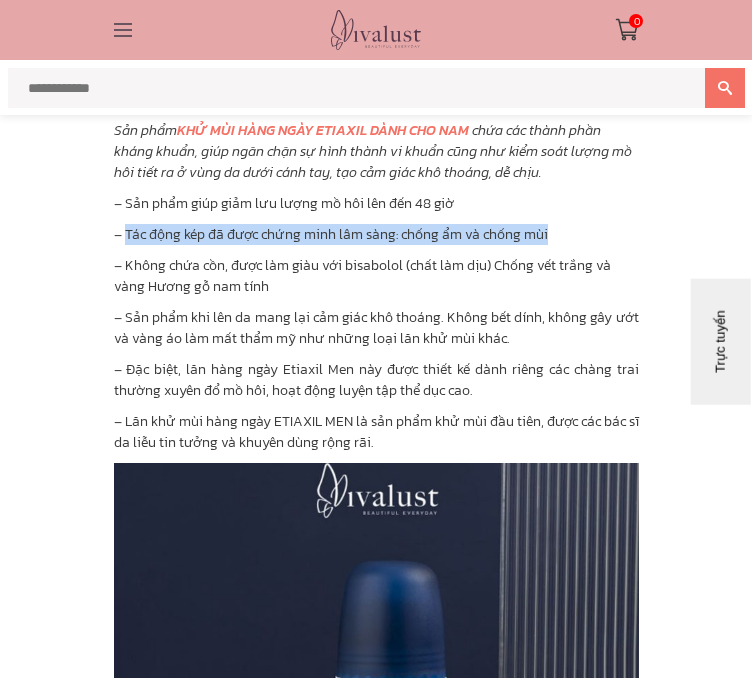 drag, startPoint x: 549, startPoint y: 279, endPoint x: 124, endPoint y: 281, distance: 425.0047 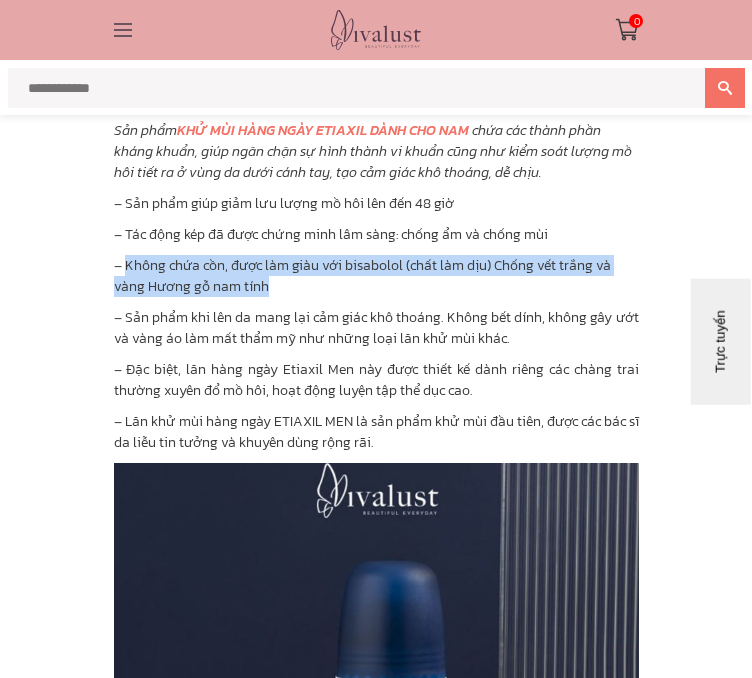 drag, startPoint x: 290, startPoint y: 329, endPoint x: 128, endPoint y: 308, distance: 163.35544 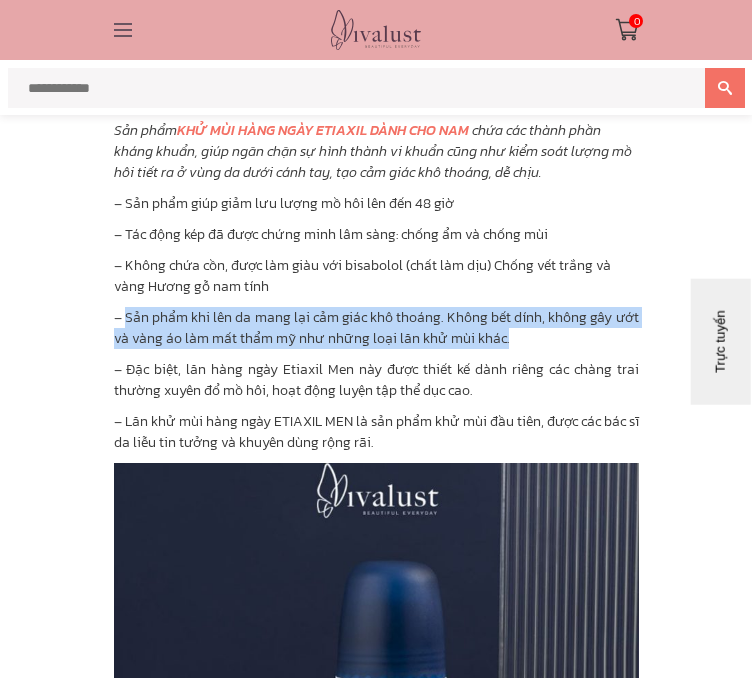 drag, startPoint x: 516, startPoint y: 382, endPoint x: 127, endPoint y: 359, distance: 389.67935 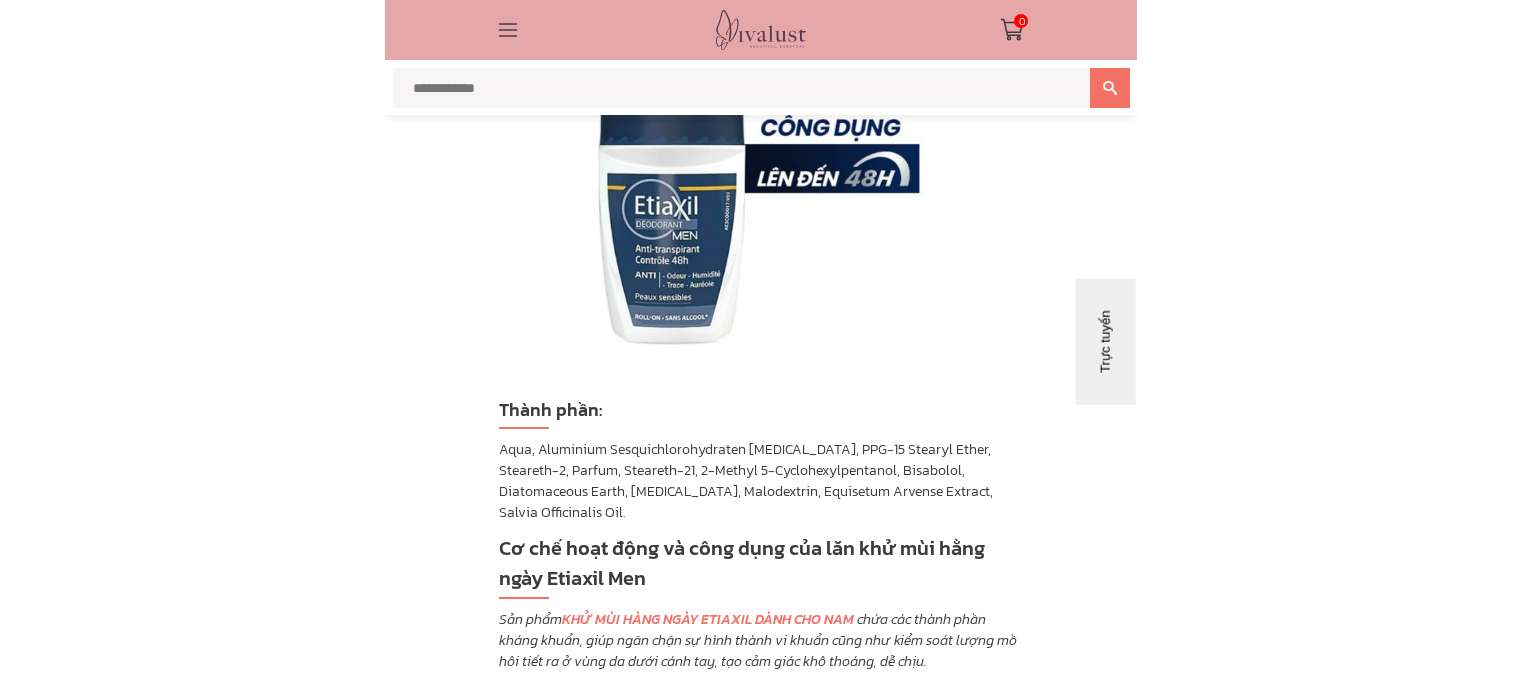 scroll, scrollTop: 2500, scrollLeft: 0, axis: vertical 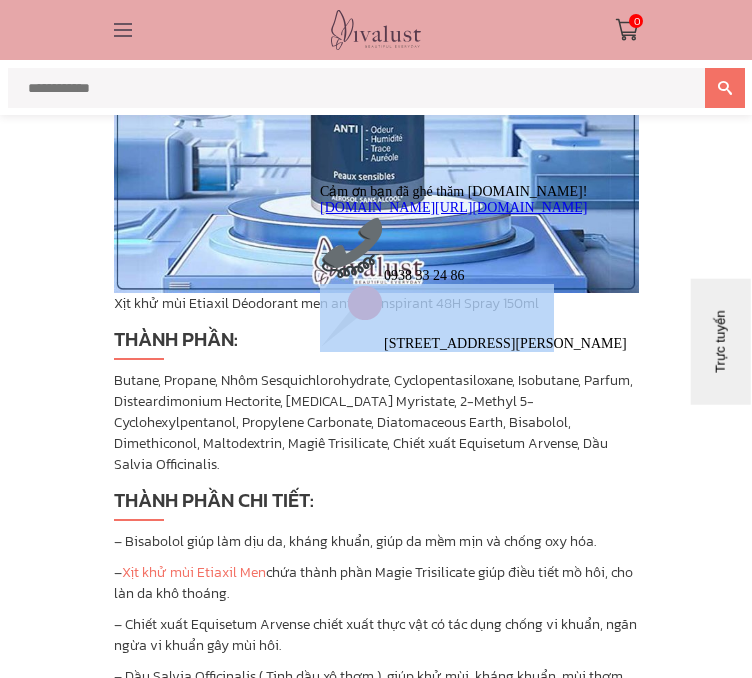 drag, startPoint x: 551, startPoint y: 473, endPoint x: 367, endPoint y: 447, distance: 185.82788 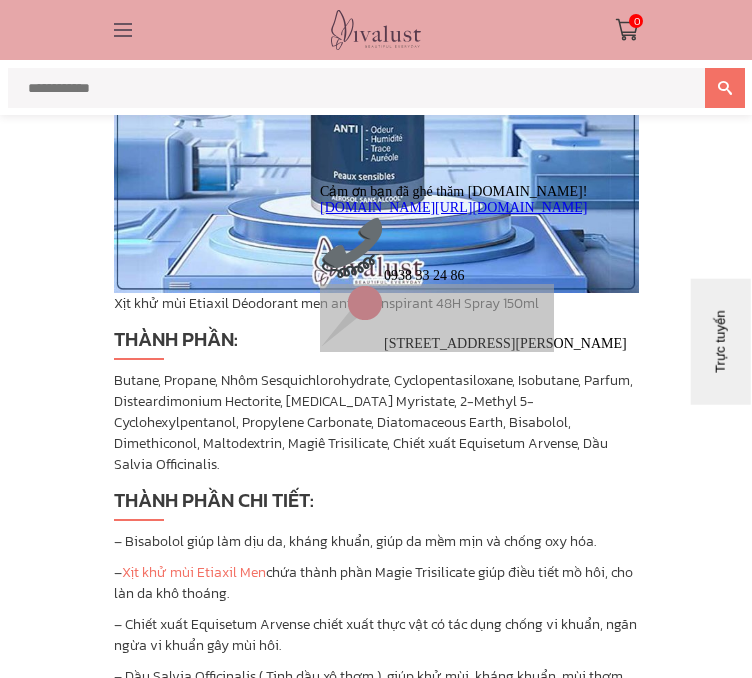 click on "Butane, Propane, Nhôm Sesquichlorohydrate, Cyclopentasiloxane, Isobutane, Parfum, Disteardimonium Hectorite, [MEDICAL_DATA] Myristate, 2-Methyl 5-Cyclohexylpentanol, Propylene Carbonate, Diatomaceous Earth, Bisabolol, Dimethiconol, Maltodextrin, Magiê Trisilicate, Chiết xuất Equisetum Arvense, Dầu Salvia Officinalis." at bounding box center [376, 422] 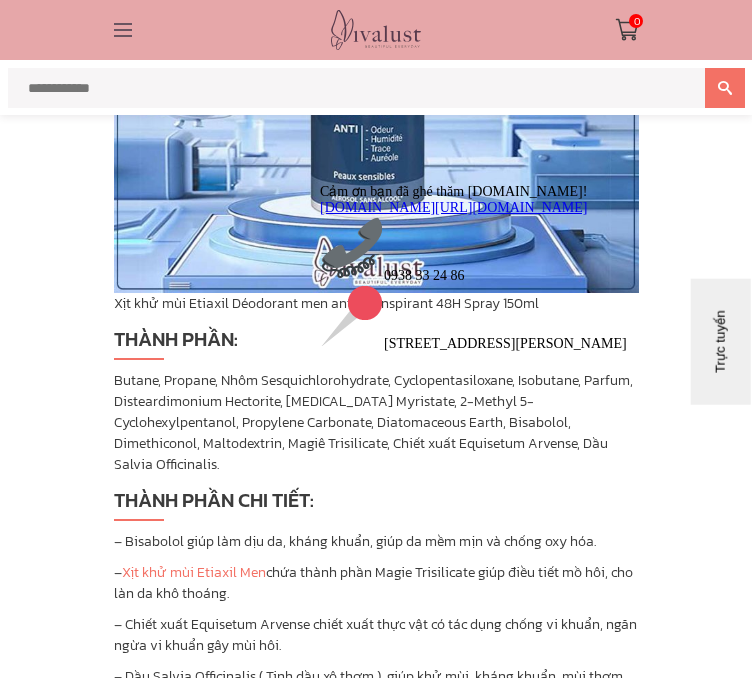 click at bounding box center (320, 184) 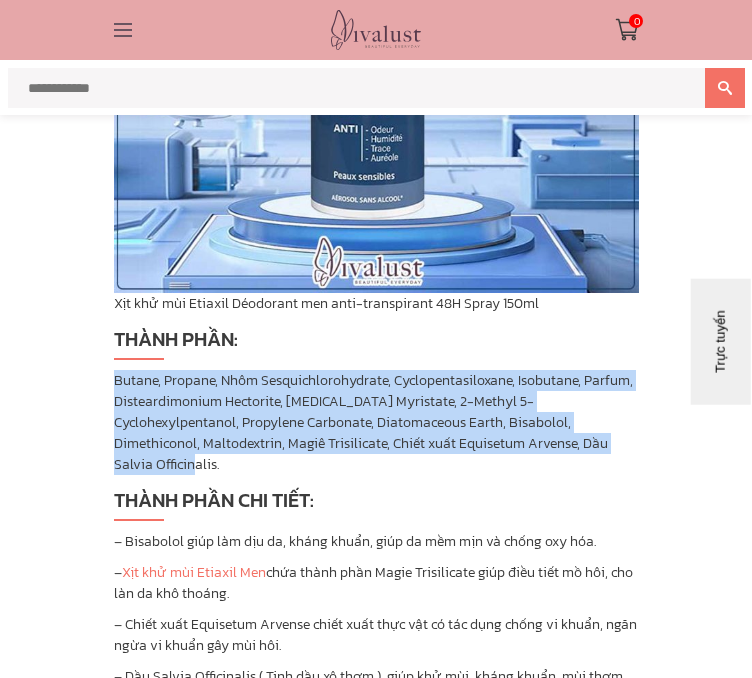 drag, startPoint x: 381, startPoint y: 472, endPoint x: 91, endPoint y: 419, distance: 294.8033 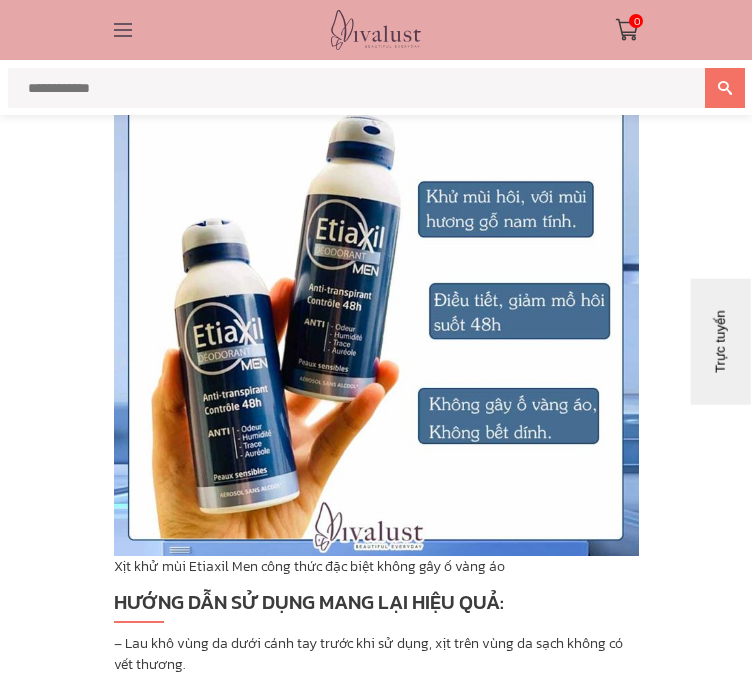 scroll, scrollTop: 3500, scrollLeft: 0, axis: vertical 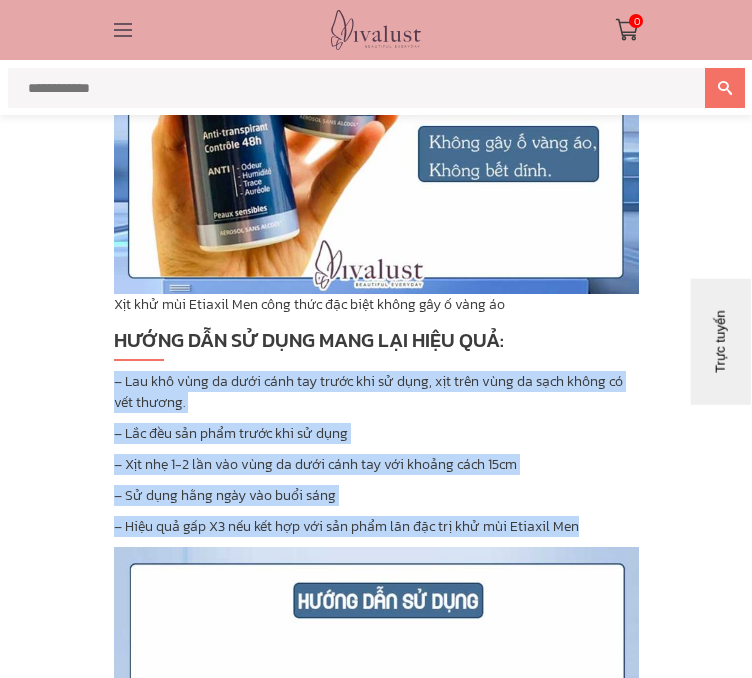 drag, startPoint x: 590, startPoint y: 594, endPoint x: 110, endPoint y: 446, distance: 502.2987 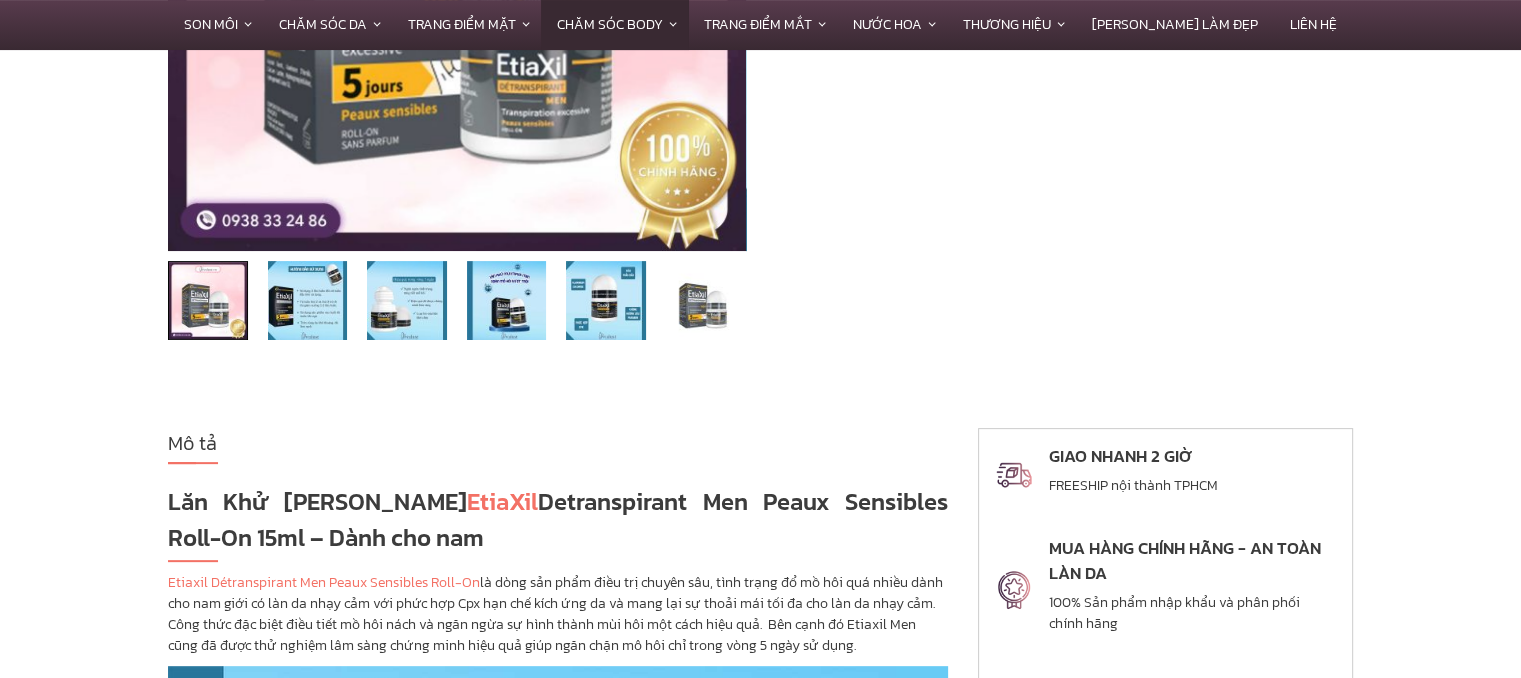 scroll, scrollTop: 0, scrollLeft: 0, axis: both 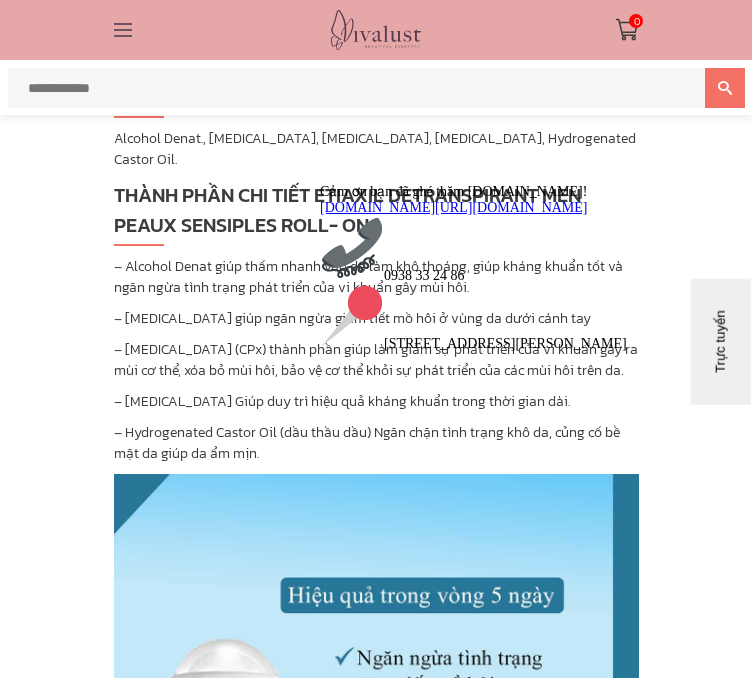 drag, startPoint x: 653, startPoint y: 206, endPoint x: 907, endPoint y: 418, distance: 330.84738 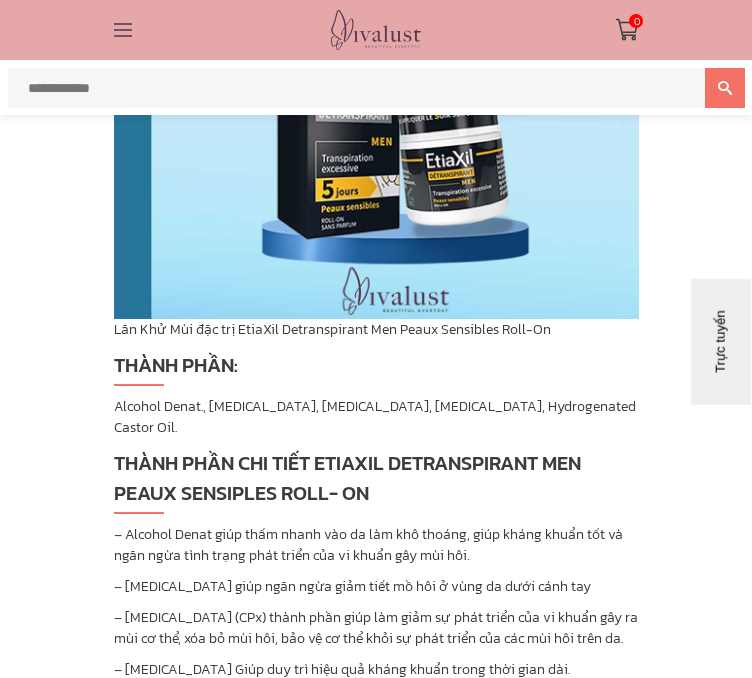 scroll, scrollTop: 1600, scrollLeft: 0, axis: vertical 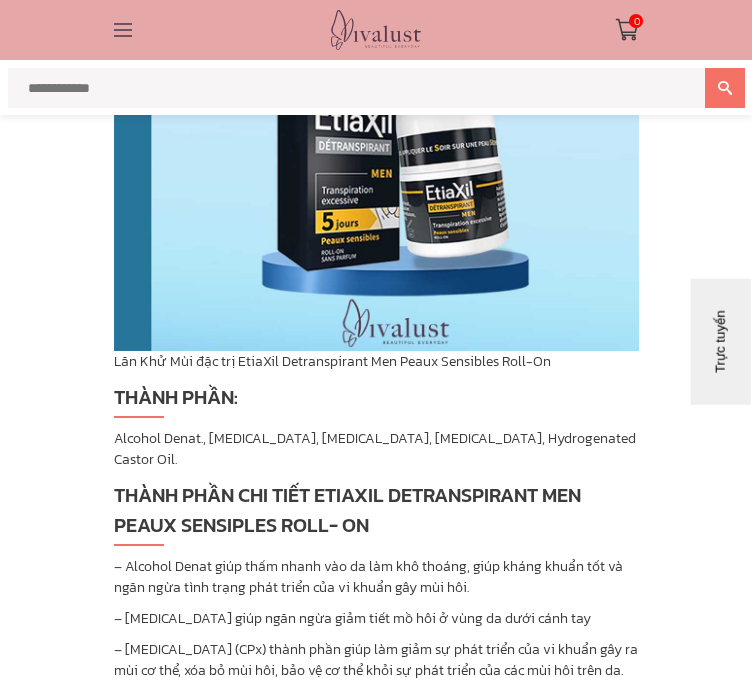 drag, startPoint x: 216, startPoint y: 489, endPoint x: 109, endPoint y: 472, distance: 108.34205 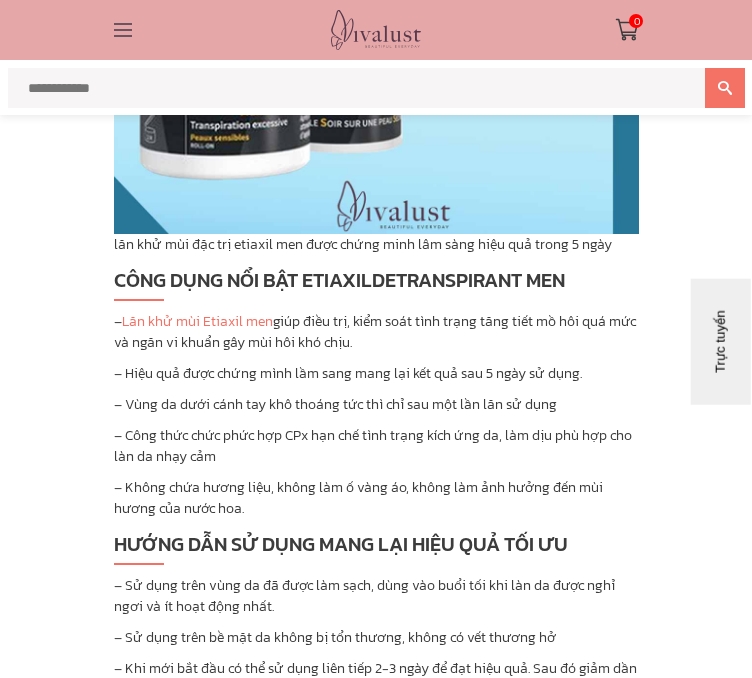 scroll, scrollTop: 2700, scrollLeft: 0, axis: vertical 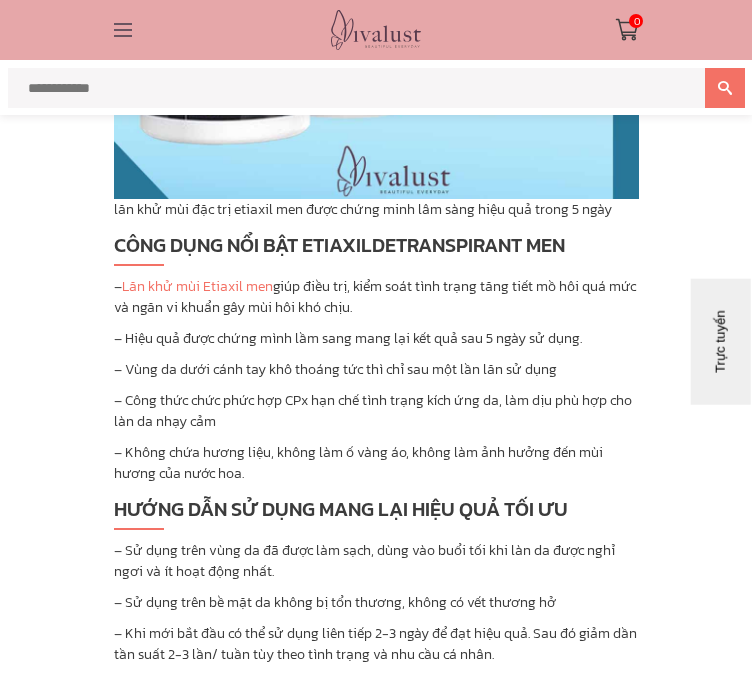 drag, startPoint x: 407, startPoint y: 391, endPoint x: 125, endPoint y: 362, distance: 283.4872 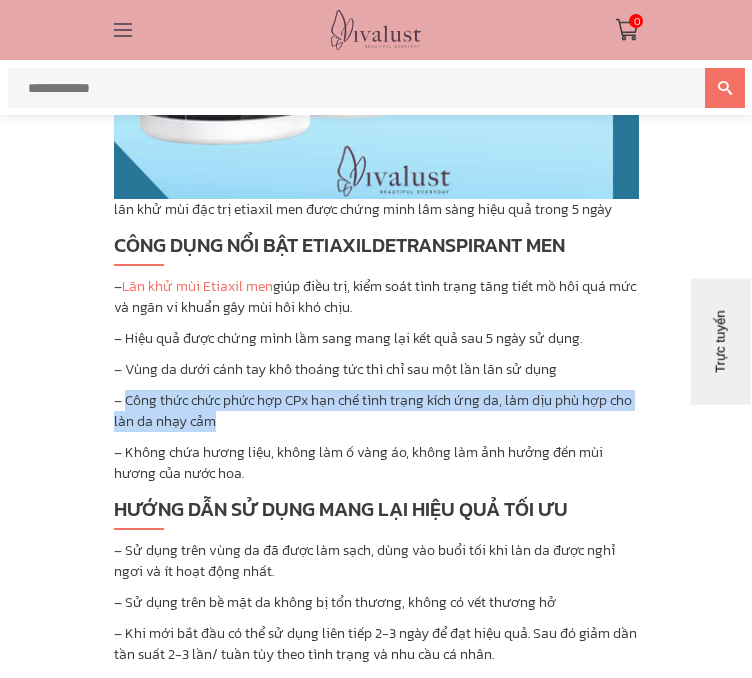 drag, startPoint x: 223, startPoint y: 508, endPoint x: 125, endPoint y: 485, distance: 100.6628 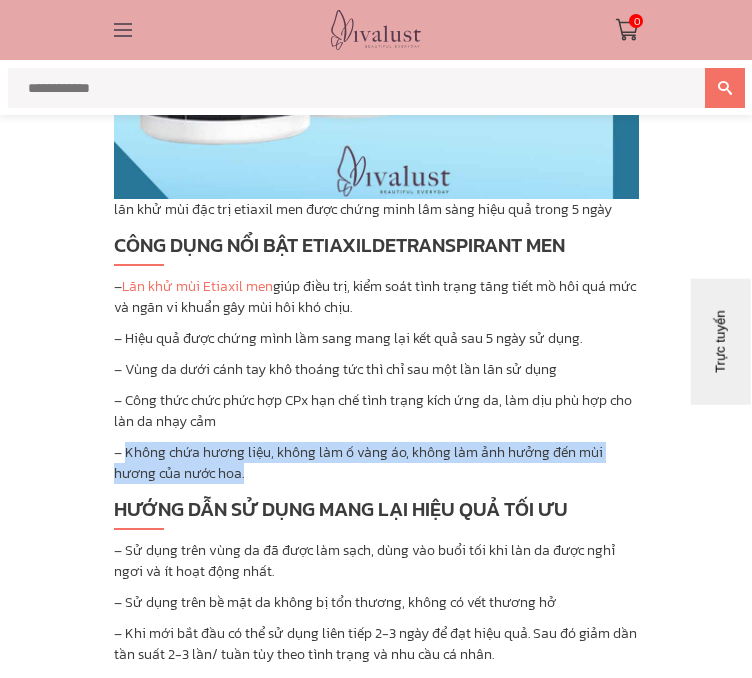 drag, startPoint x: 245, startPoint y: 562, endPoint x: 124, endPoint y: 533, distance: 124.42668 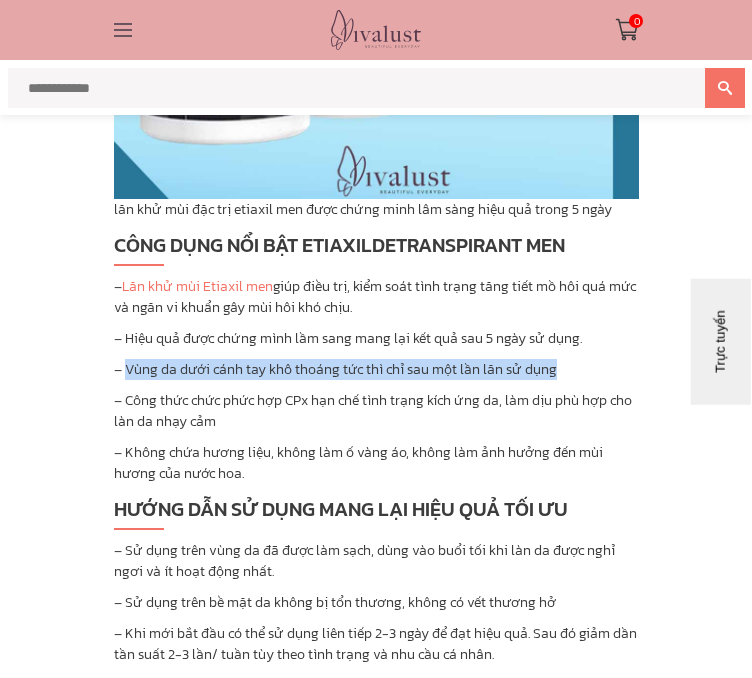 drag, startPoint x: 556, startPoint y: 459, endPoint x: 124, endPoint y: 463, distance: 432.01852 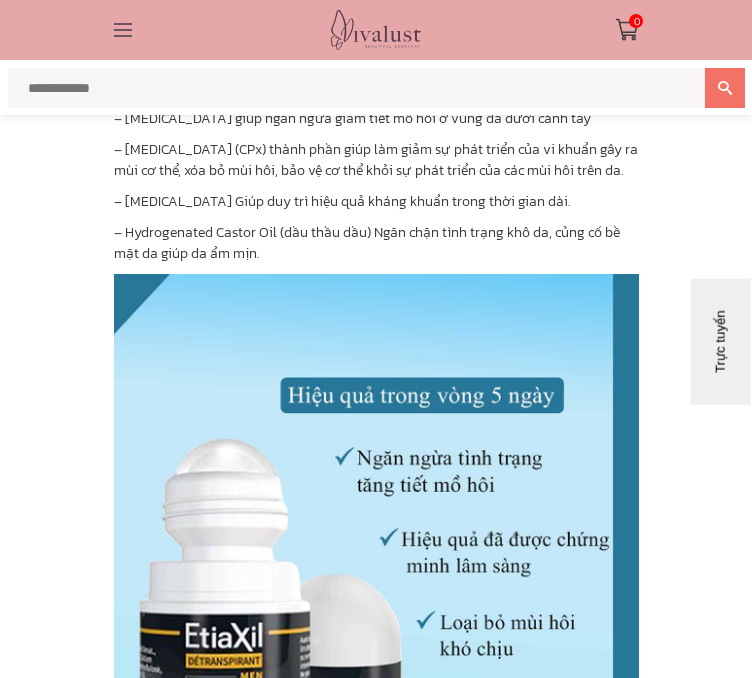 scroll, scrollTop: 2000, scrollLeft: 0, axis: vertical 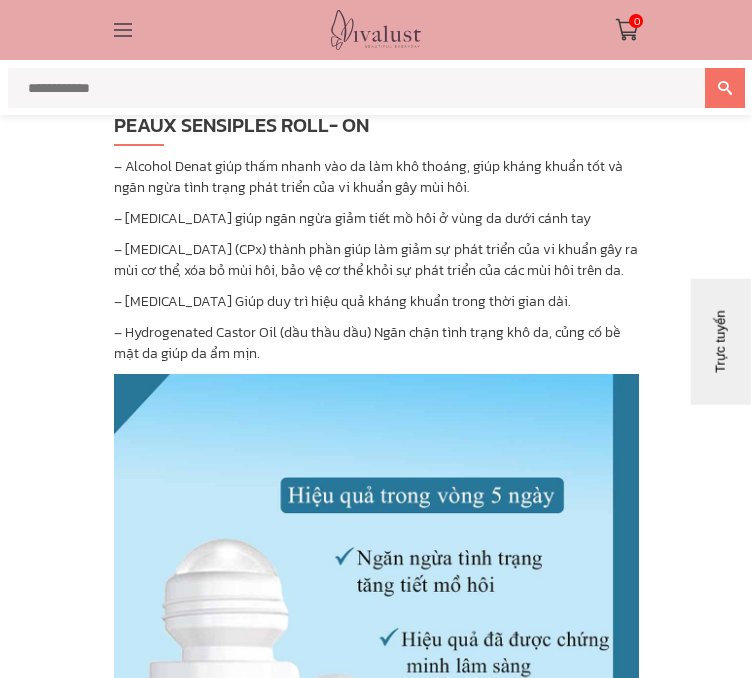 drag, startPoint x: 275, startPoint y: 349, endPoint x: 607, endPoint y: 354, distance: 332.03766 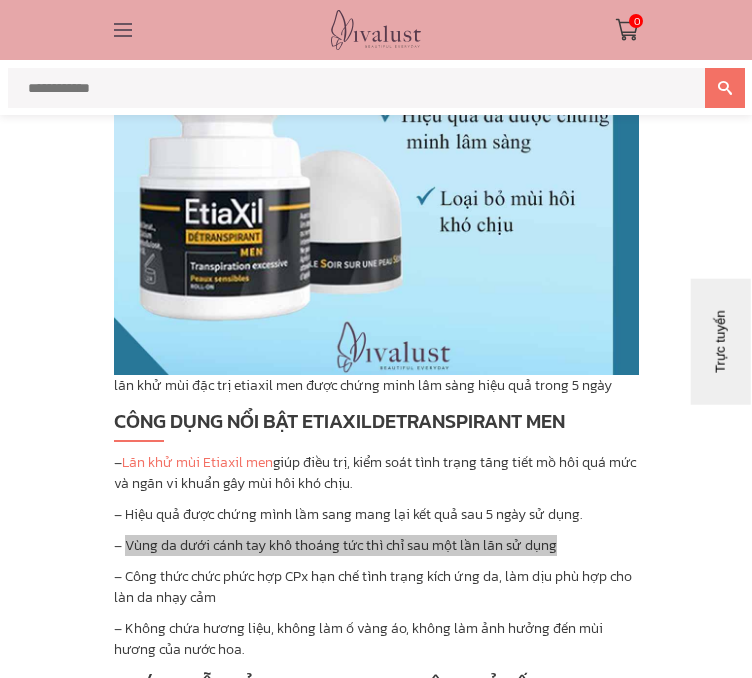 scroll, scrollTop: 2900, scrollLeft: 0, axis: vertical 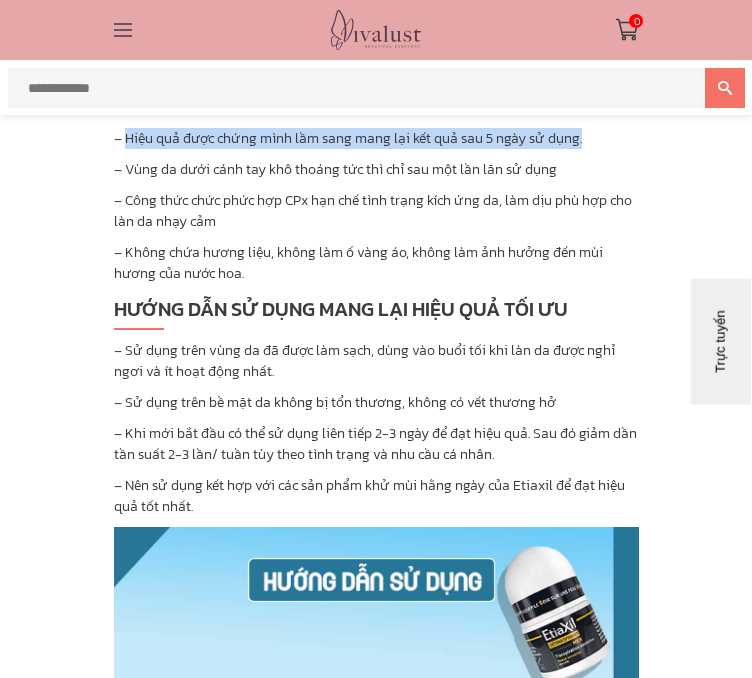 drag, startPoint x: 584, startPoint y: 230, endPoint x: 125, endPoint y: 221, distance: 459.08823 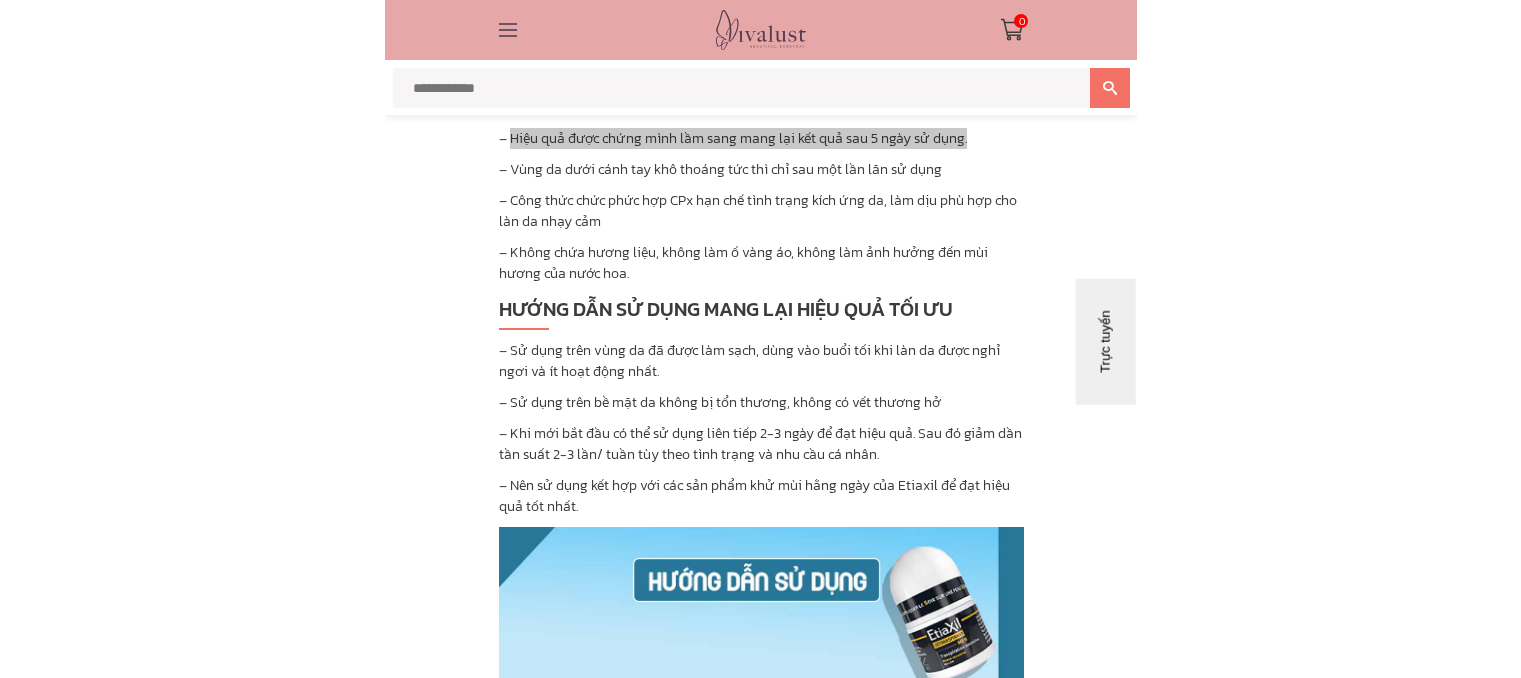 scroll, scrollTop: 3000, scrollLeft: 0, axis: vertical 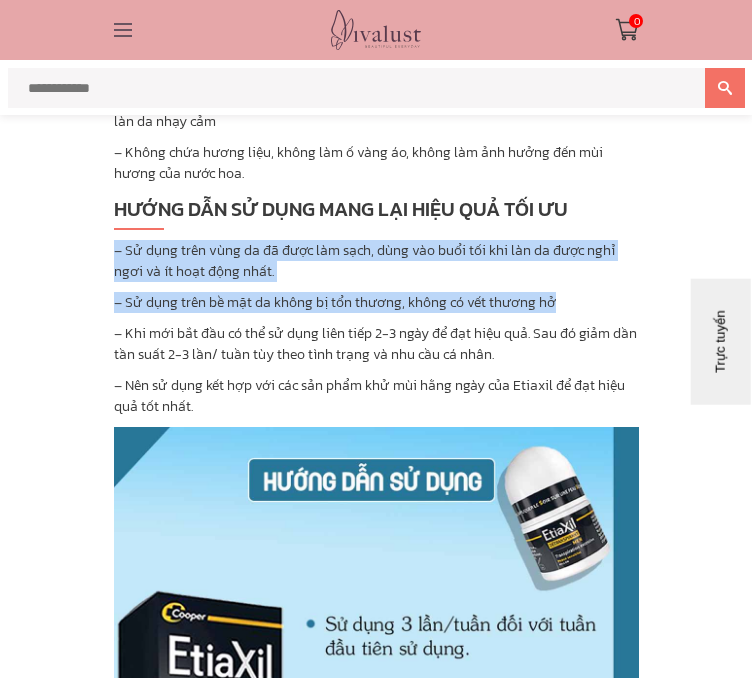 drag, startPoint x: 571, startPoint y: 431, endPoint x: 116, endPoint y: 380, distance: 457.84933 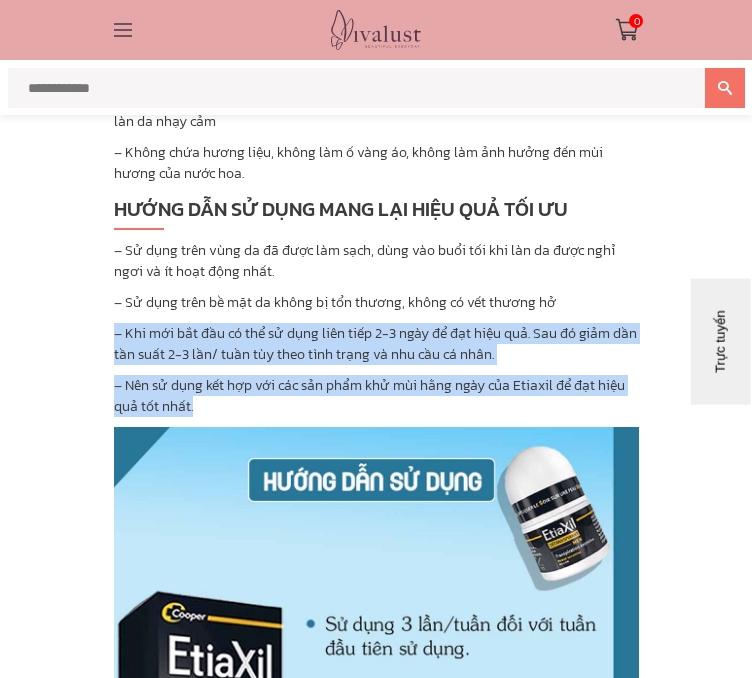 drag, startPoint x: 200, startPoint y: 539, endPoint x: 105, endPoint y: 469, distance: 118.004234 